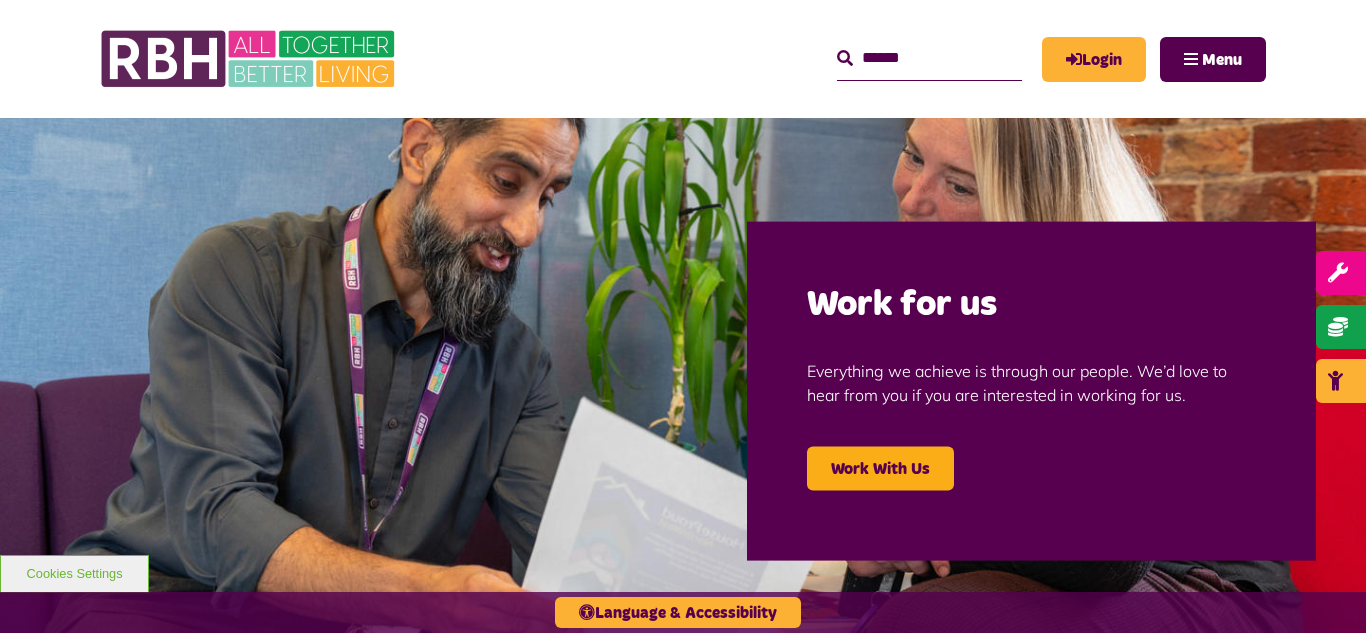 scroll, scrollTop: 0, scrollLeft: 0, axis: both 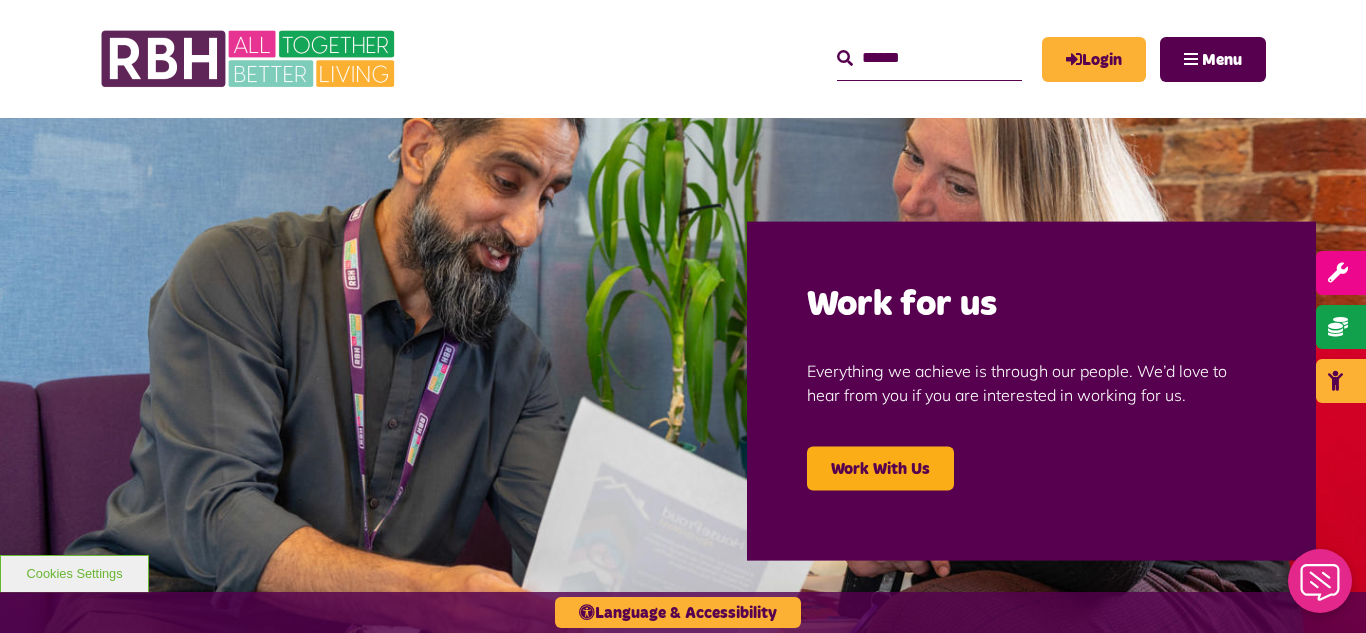 click at bounding box center (683, 390) 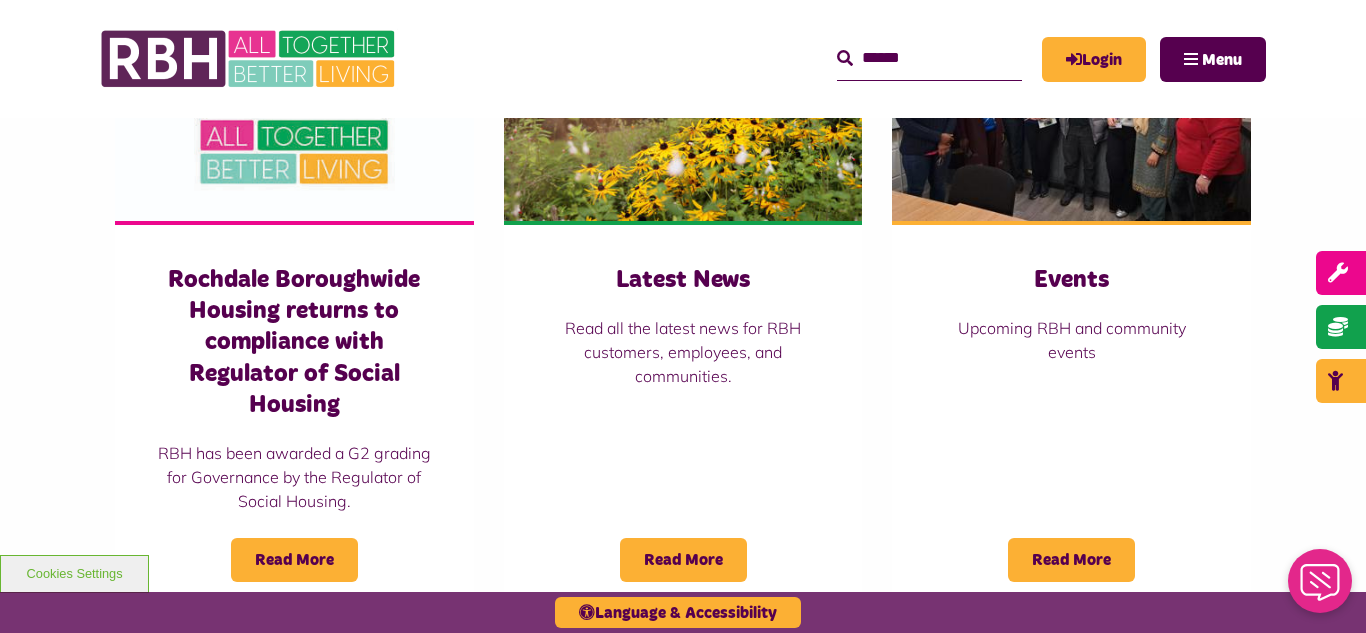 scroll, scrollTop: 1520, scrollLeft: 0, axis: vertical 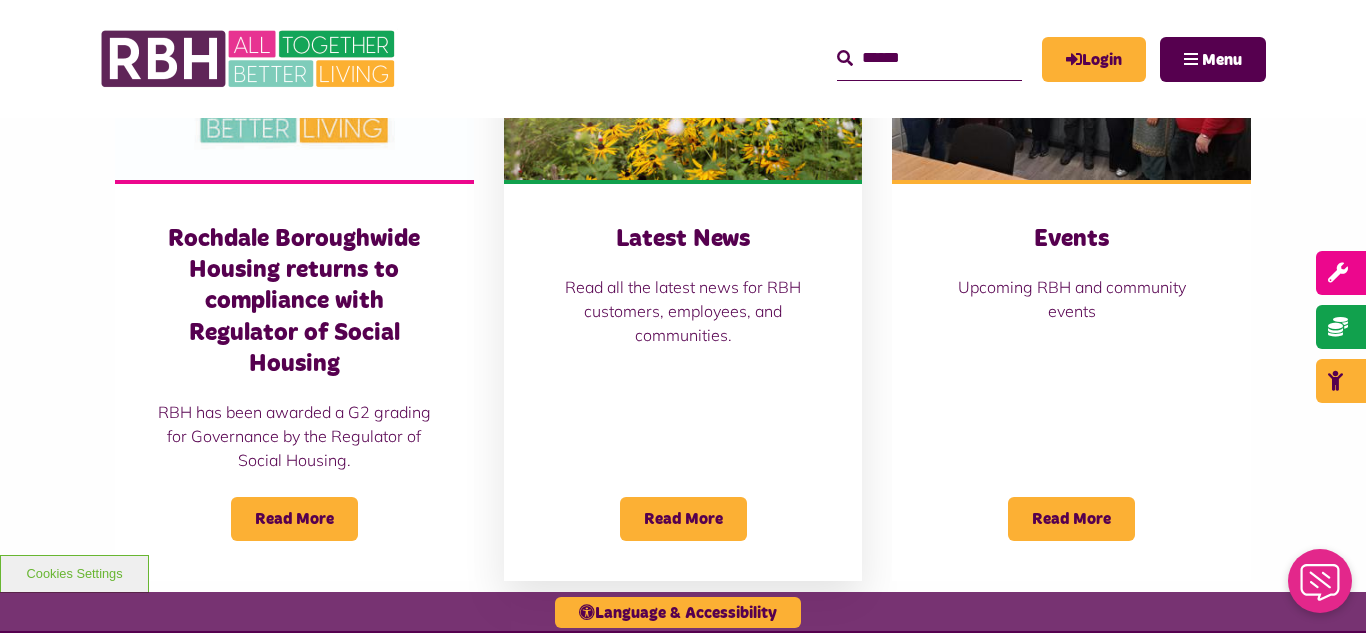 click at bounding box center [683, 68] 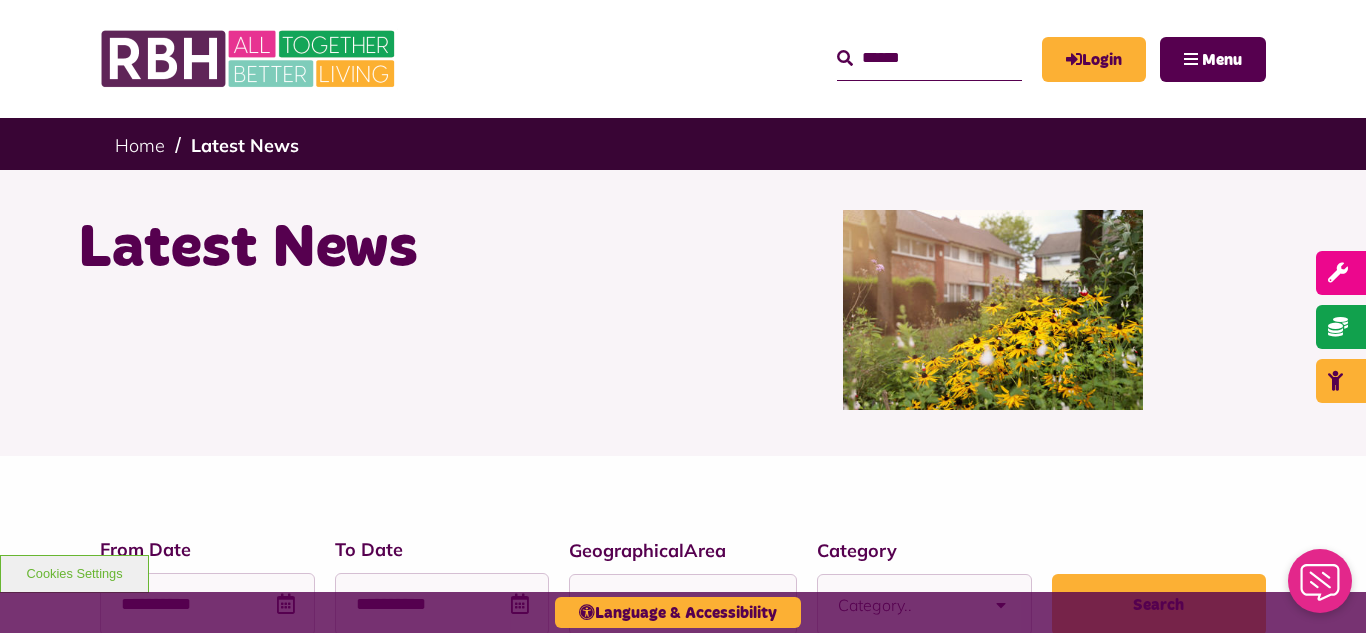 scroll, scrollTop: 0, scrollLeft: 0, axis: both 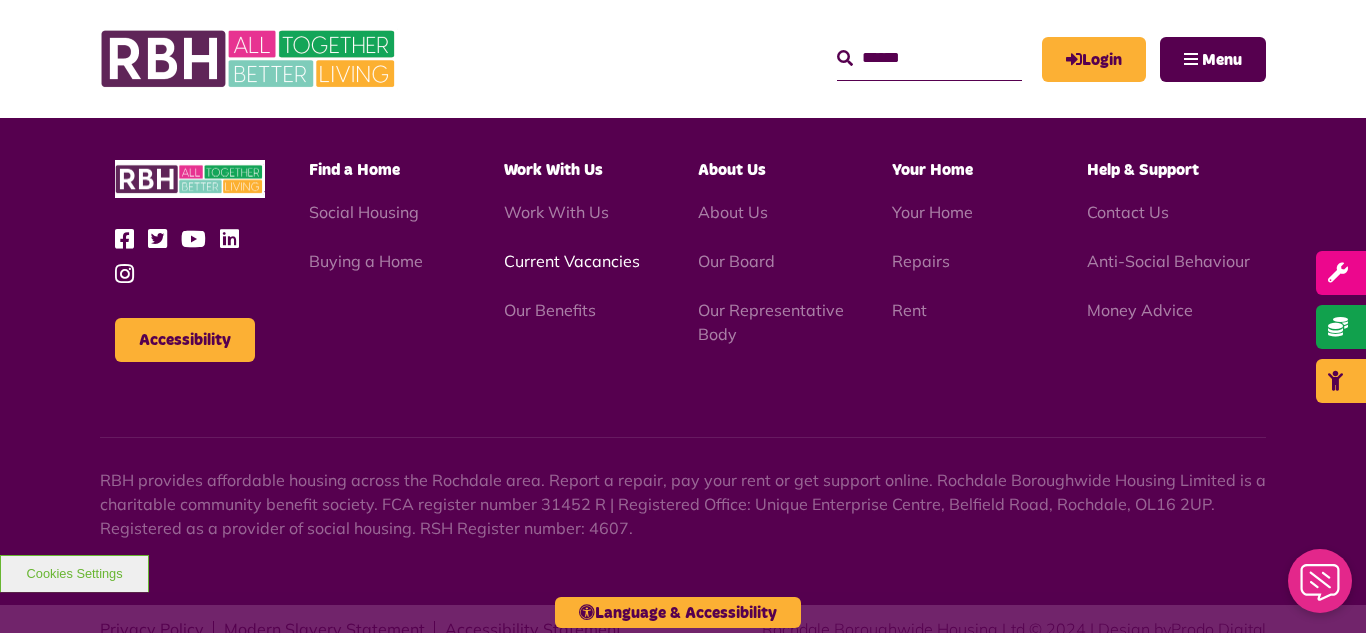 click on "Current Vacancies" at bounding box center [572, 261] 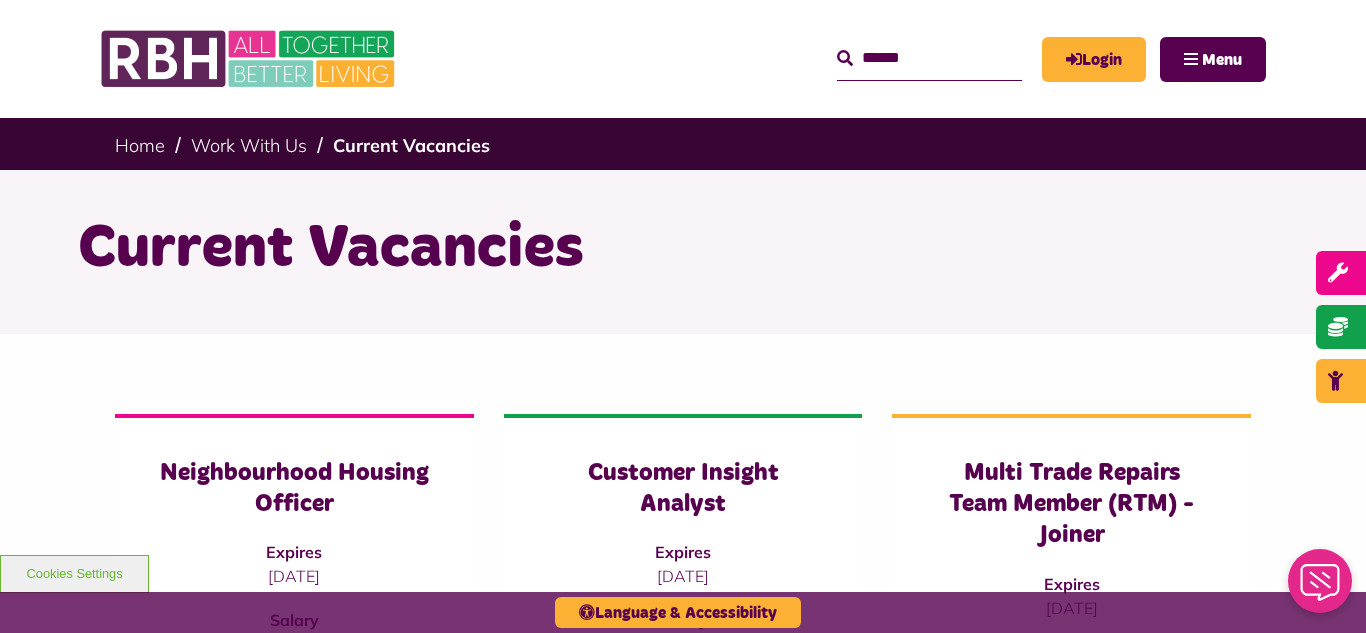 scroll, scrollTop: 0, scrollLeft: 0, axis: both 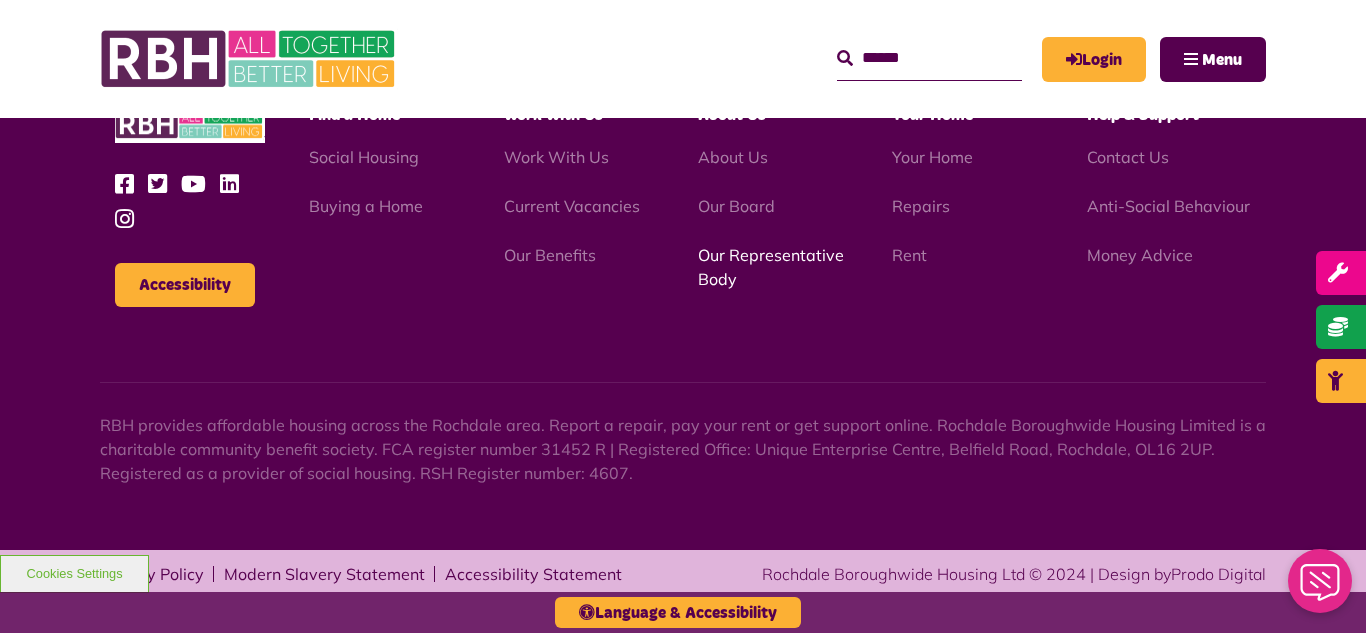 click on "Our Representative Body" at bounding box center [771, 267] 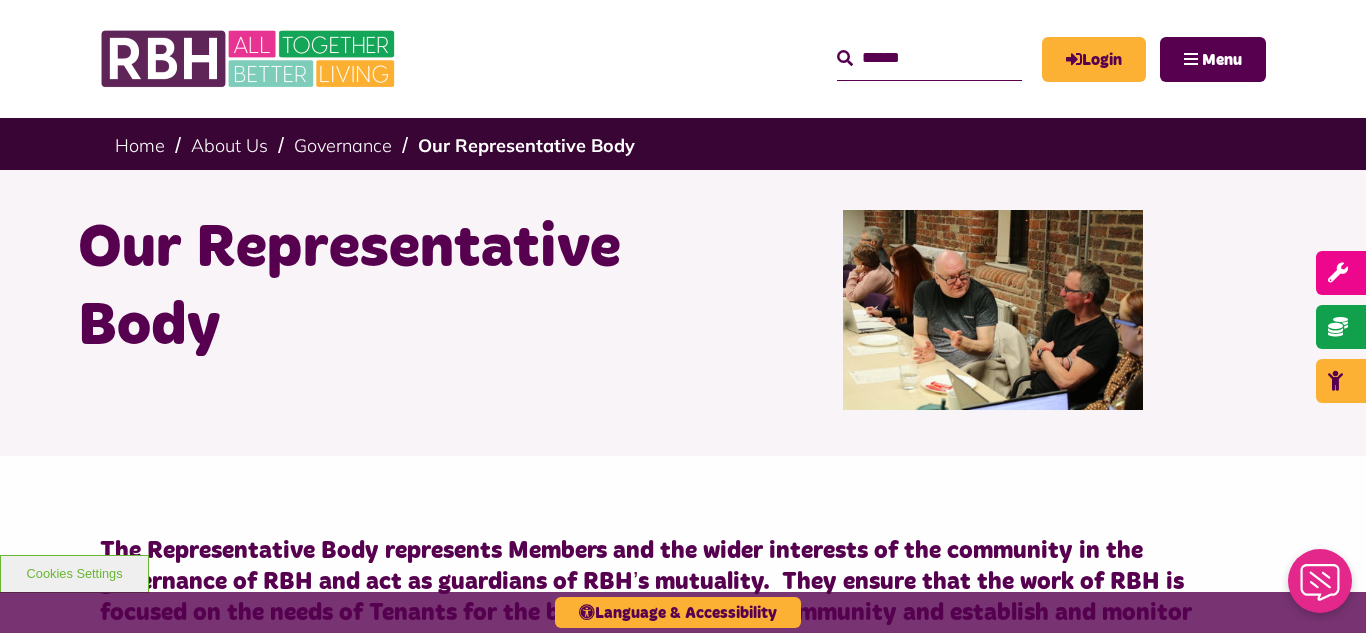 scroll, scrollTop: 0, scrollLeft: 0, axis: both 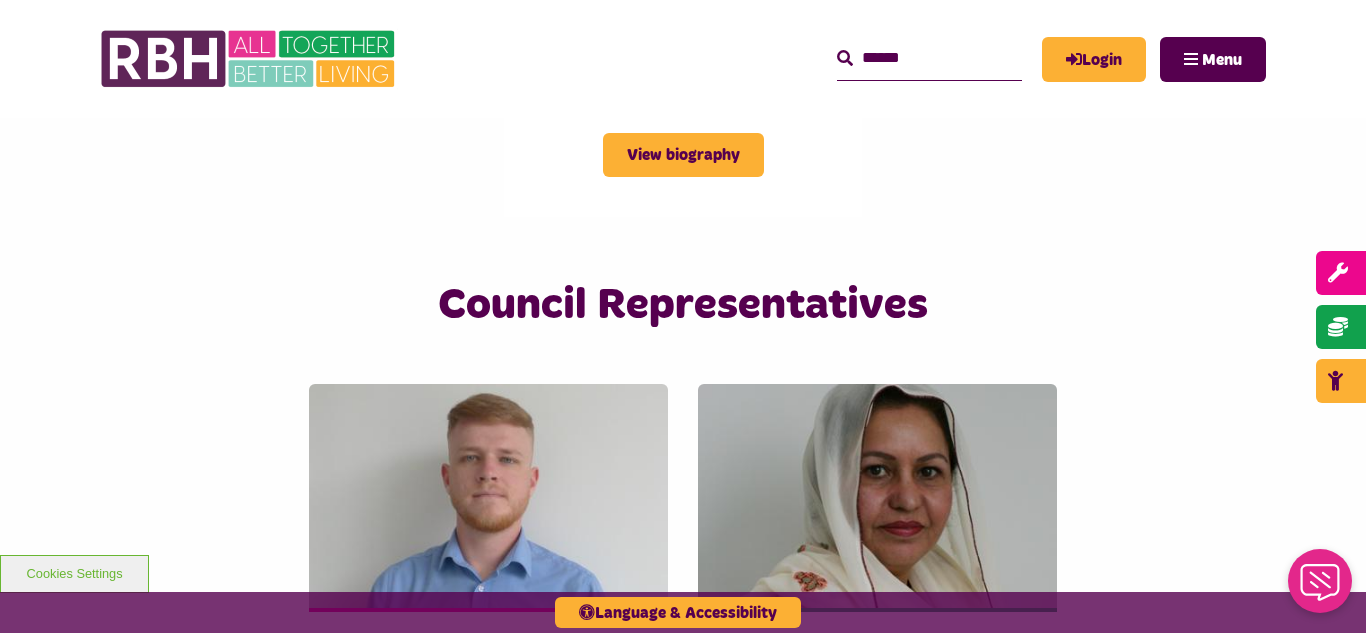 click on "MyRBH
About Us
Contact Us
Search" at bounding box center [683, 59] 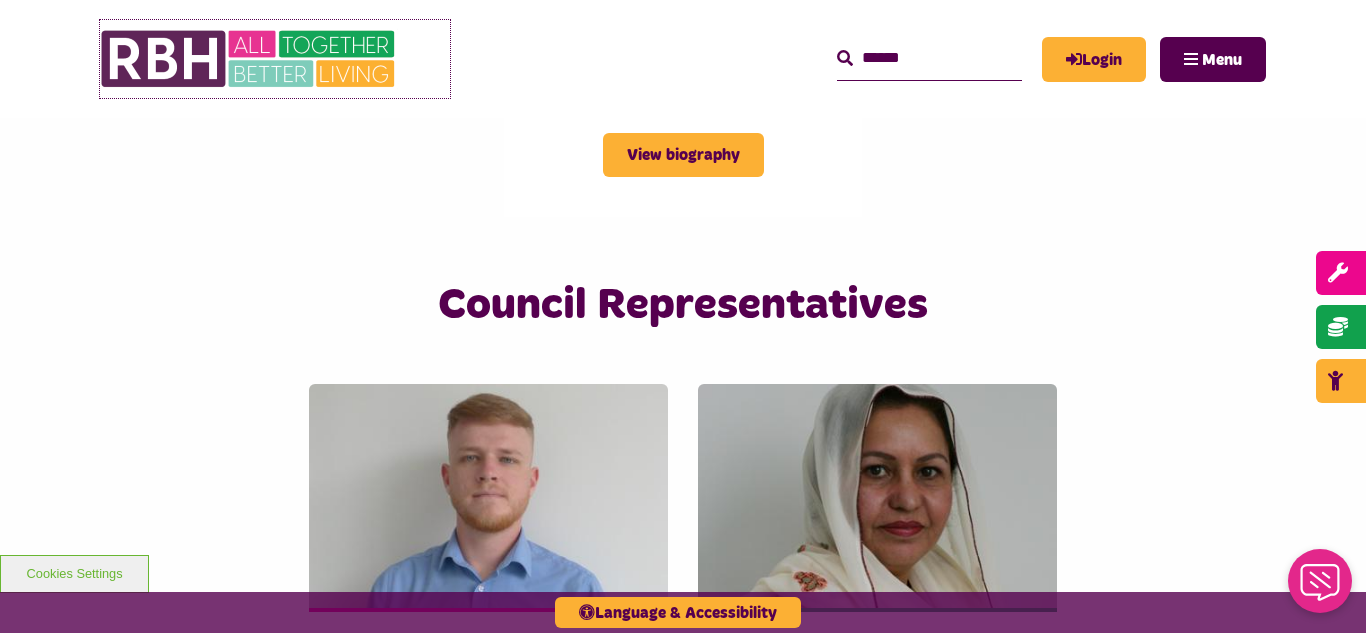 click at bounding box center [250, 59] 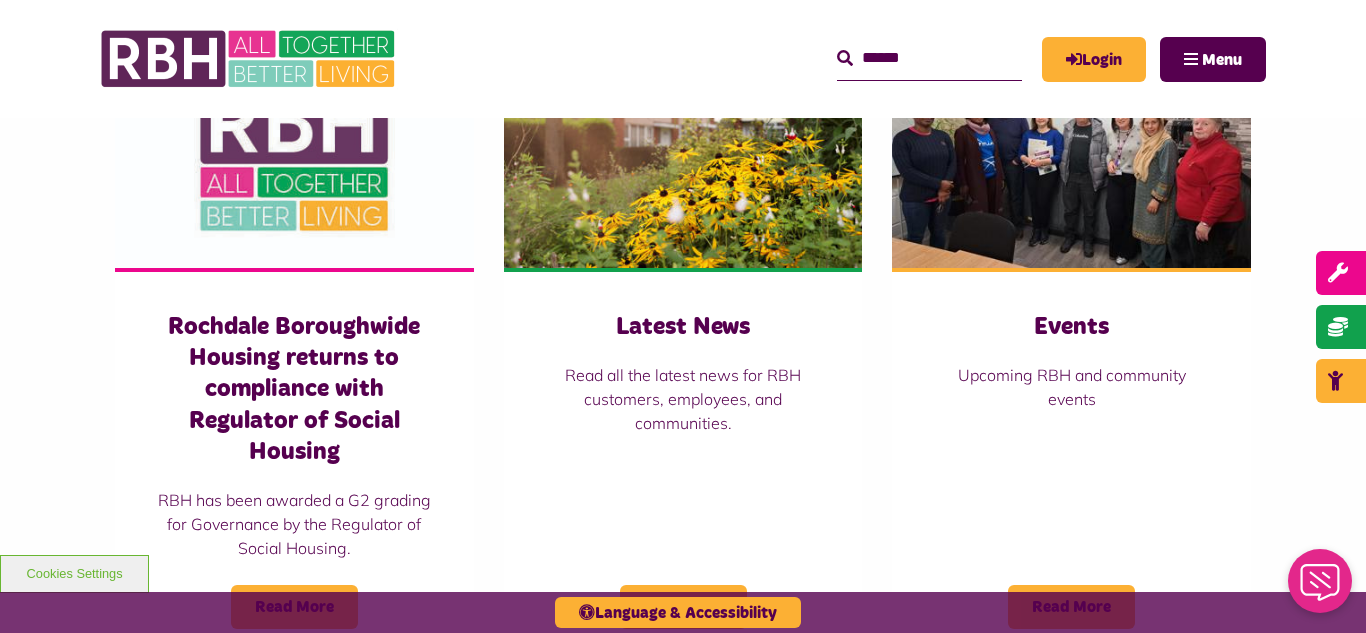 scroll, scrollTop: 1440, scrollLeft: 0, axis: vertical 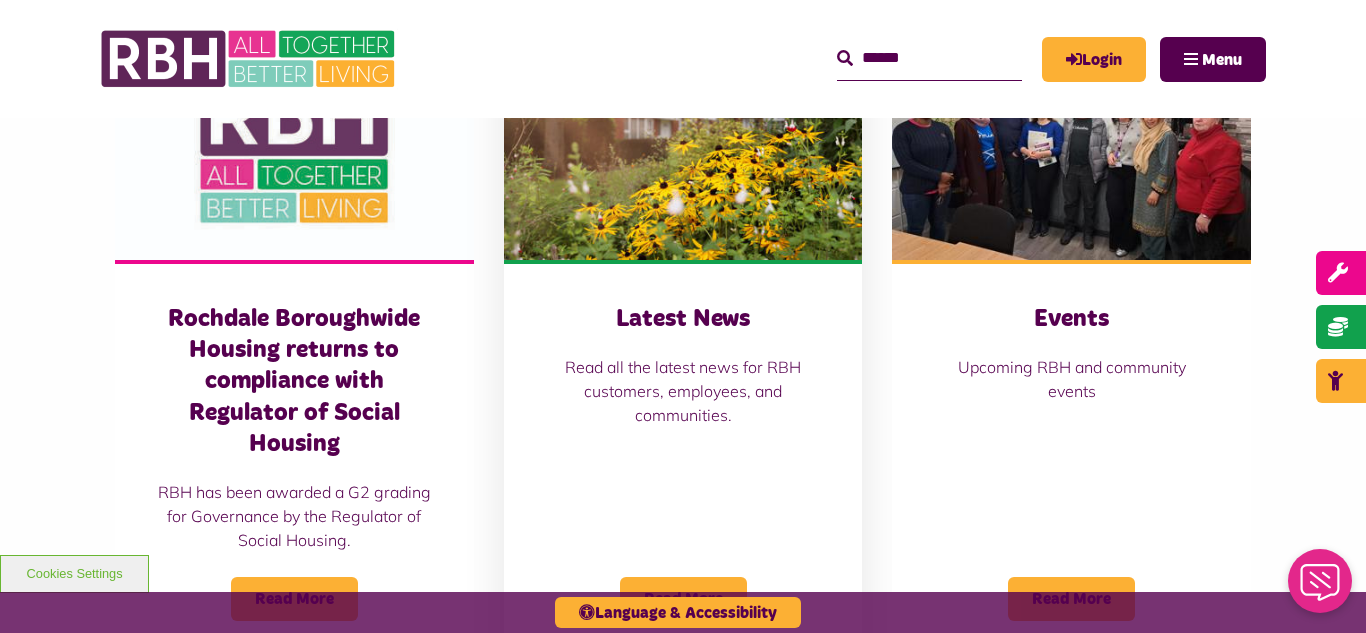 click at bounding box center [683, 148] 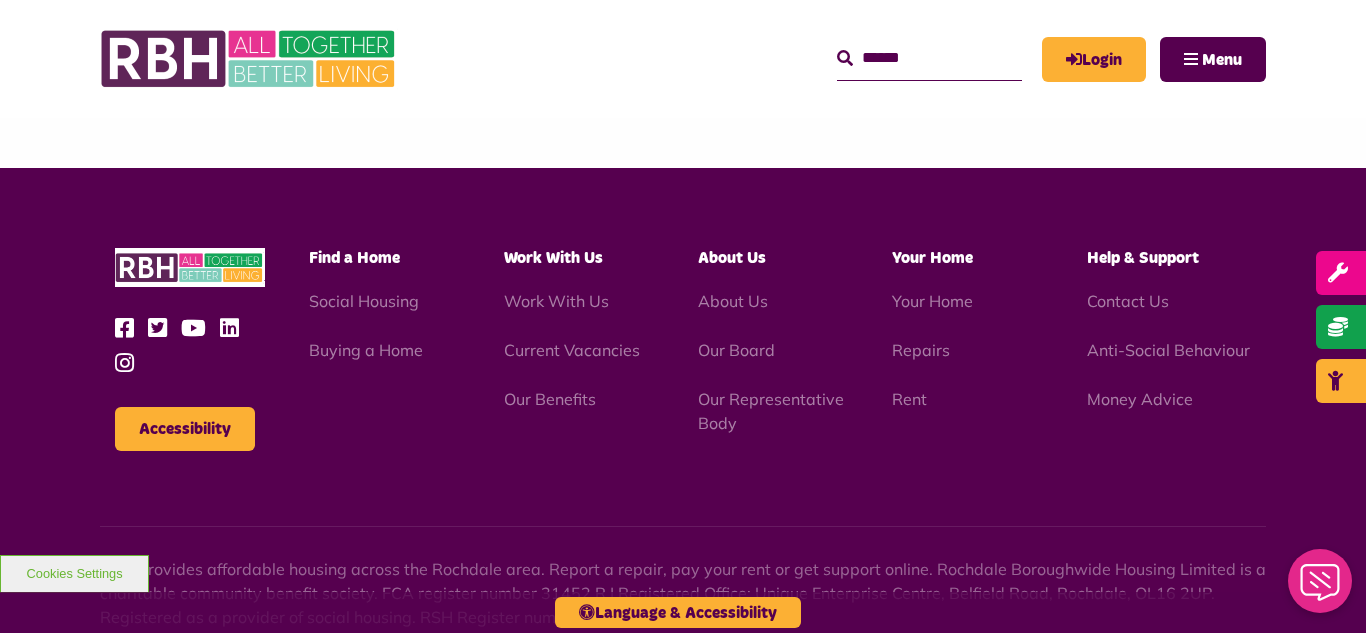 scroll, scrollTop: 1477, scrollLeft: 0, axis: vertical 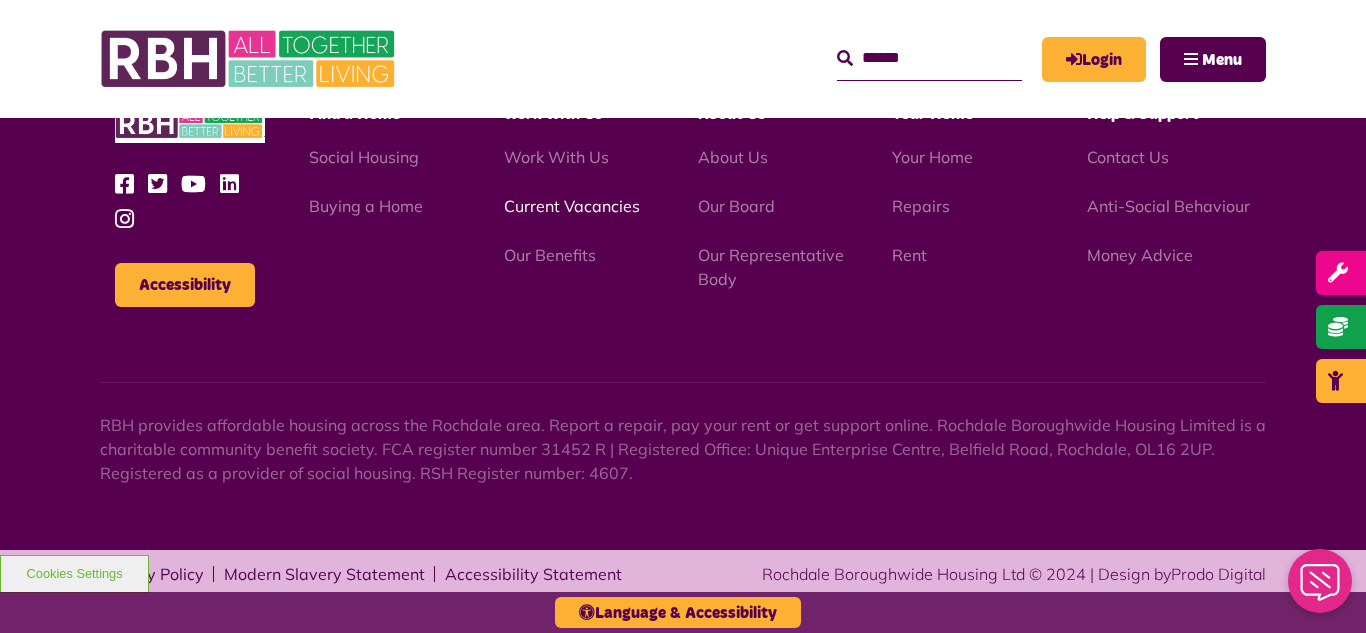 click on "Current Vacancies" at bounding box center (572, 206) 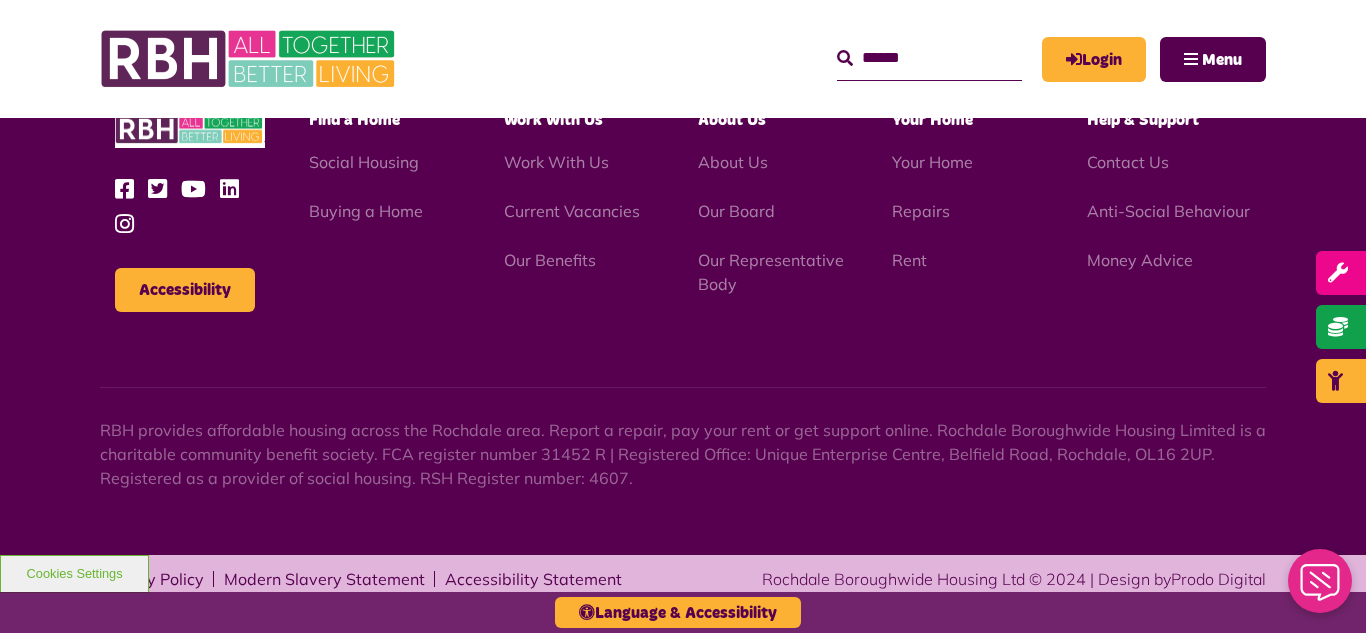 scroll, scrollTop: 2381, scrollLeft: 0, axis: vertical 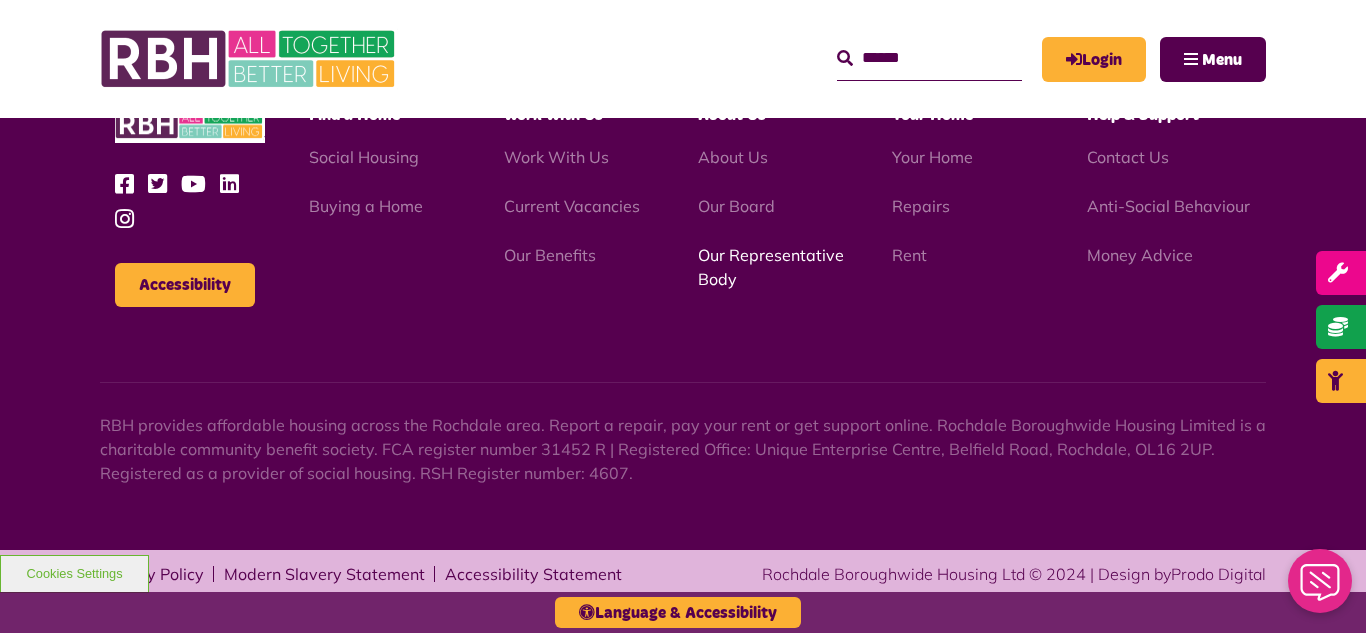 click on "Our Representative Body" at bounding box center (771, 267) 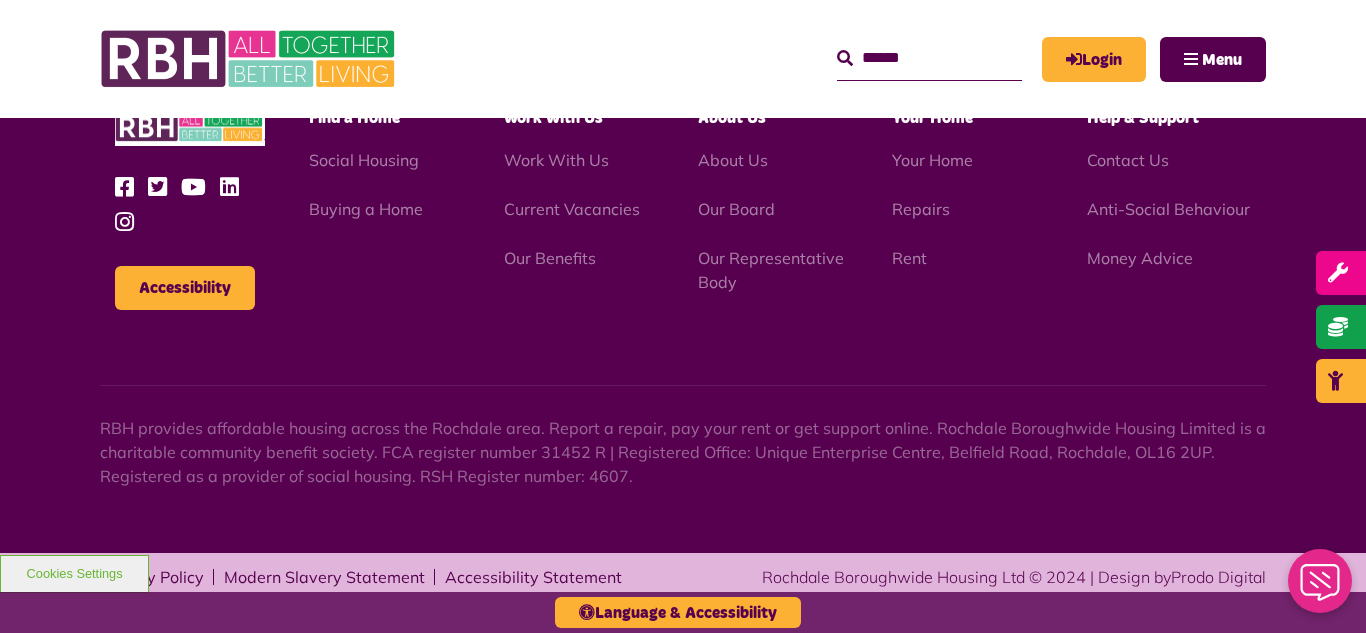 scroll, scrollTop: 6231, scrollLeft: 0, axis: vertical 